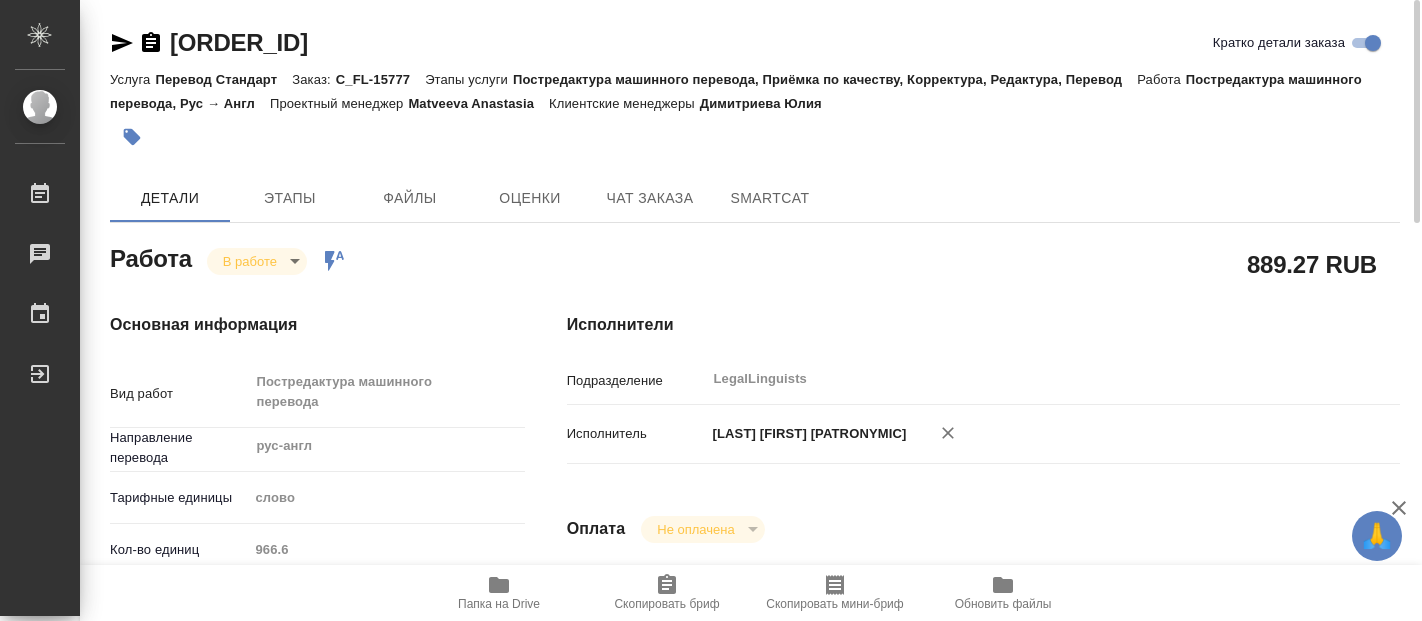 scroll, scrollTop: 0, scrollLeft: 0, axis: both 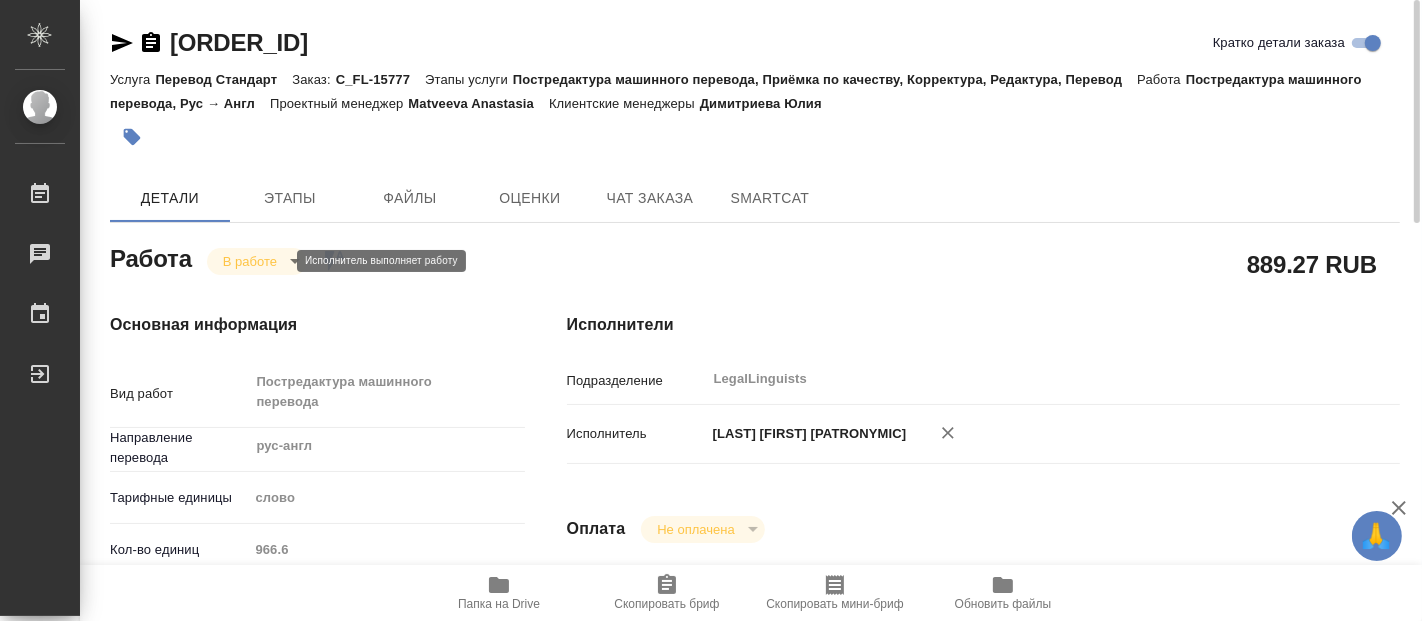 click on "🙏 .cls-1
fill:#fff;
AWATERA [LAST] [FIRST] Работы 0 Чаты График Выйти [ORDER_ID] Кратко детали заказа Услуга Перевод Стандарт Заказ: [ORDER_ID] Этапы услуги Постредактура машинного перевода, Приёмка по качеству, Корректура, Редактура, Перевод Работа Постредактура машинного перевода, Рус → Англ Проектный менеджер [LAST] [FIRST] Клиентские менеджеры [LAST] [FIRST] Детали Этапы Файлы Оценки Чат заказа SmartCat Работа В работе inProgress Работа включена в последовательность [PRICE] Основная информация Вид работ Постредактура машинного перевода x ​ Направление перевода ​ ​" at bounding box center (711, 310) 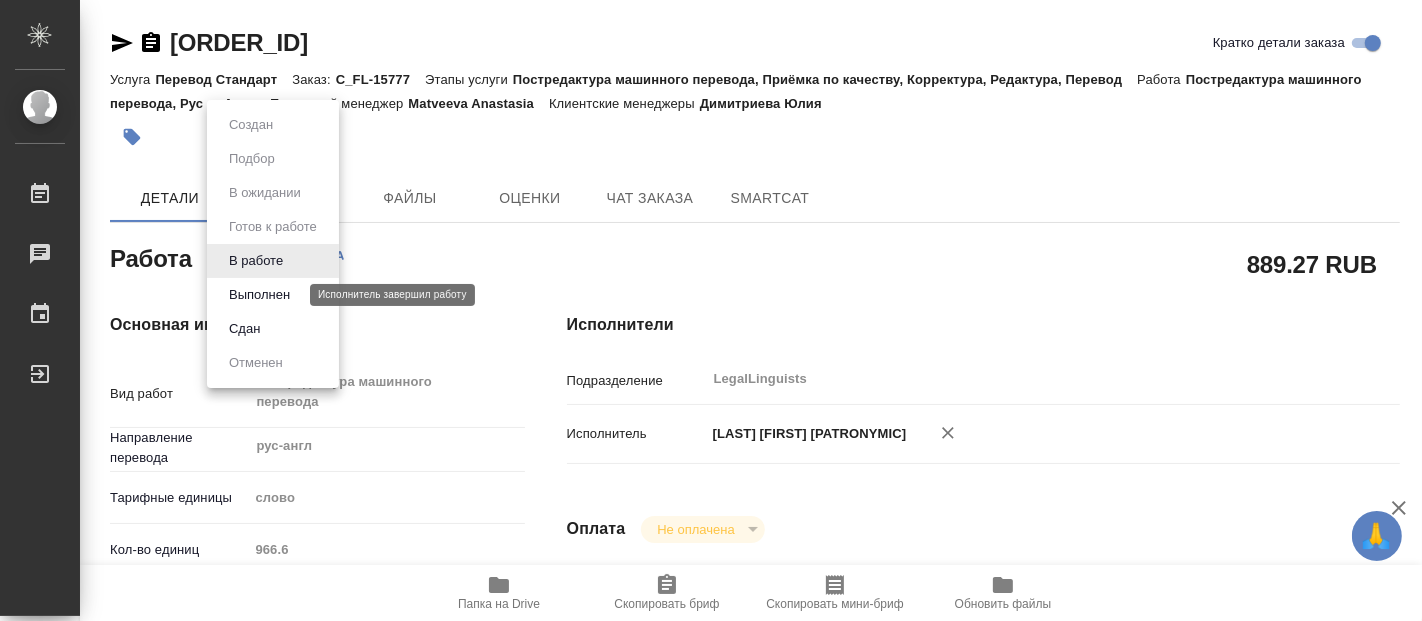 click on "Выполнен" at bounding box center [259, 295] 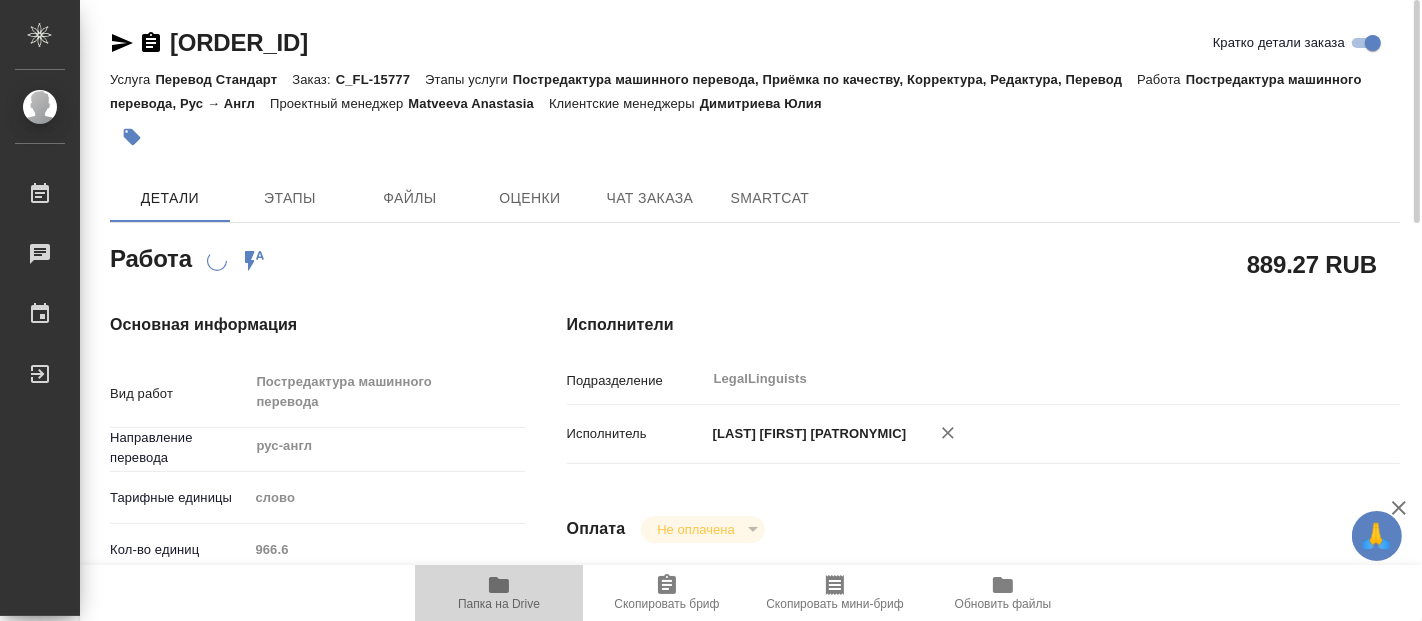 click on "Папка на Drive" at bounding box center (499, 604) 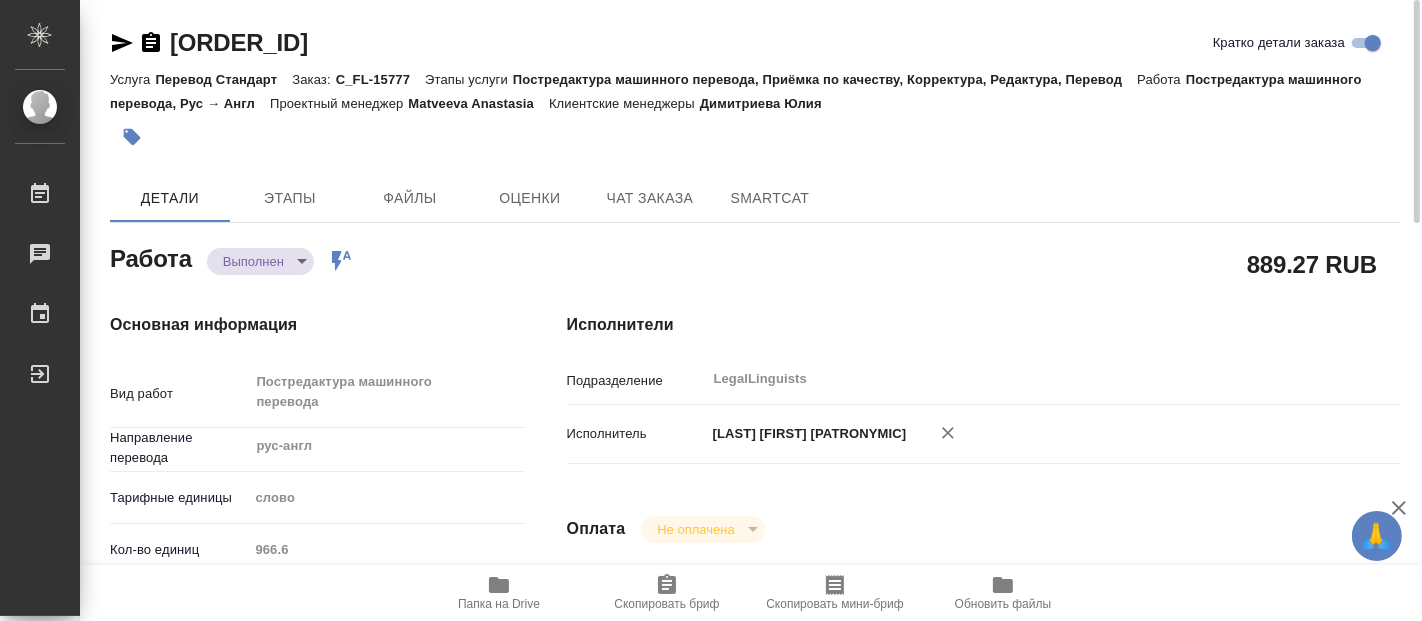 type on "x" 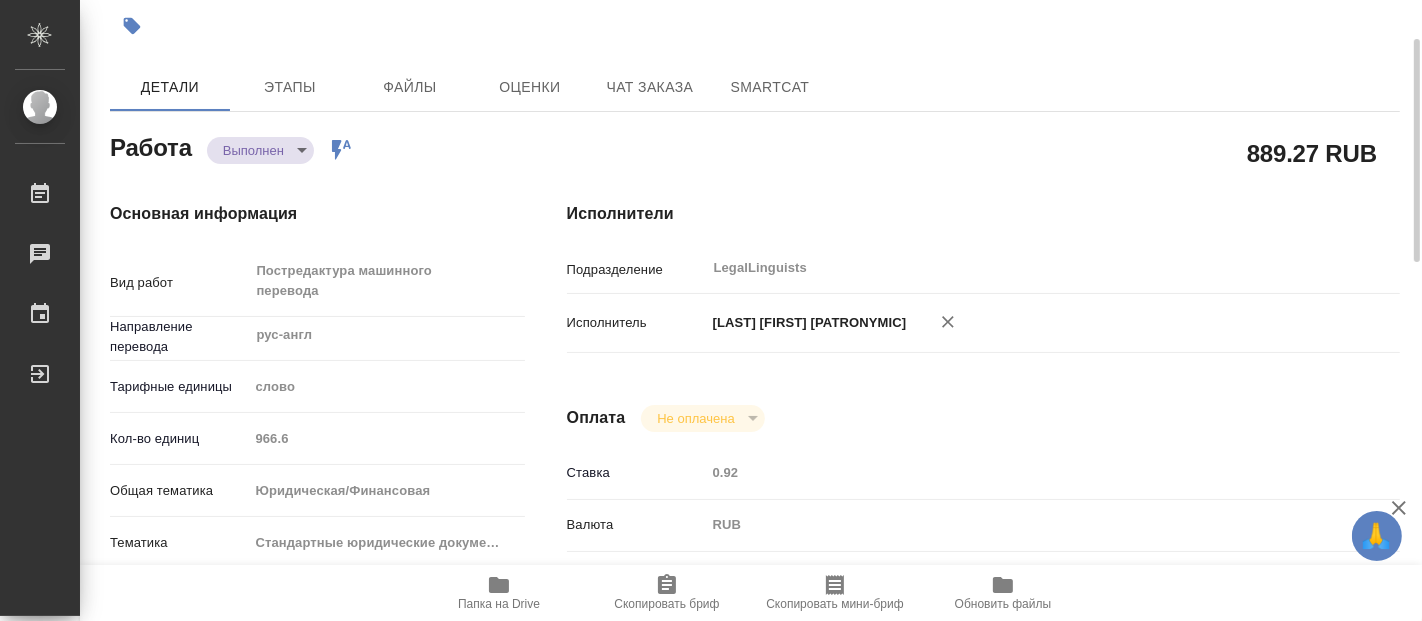 scroll, scrollTop: 0, scrollLeft: 0, axis: both 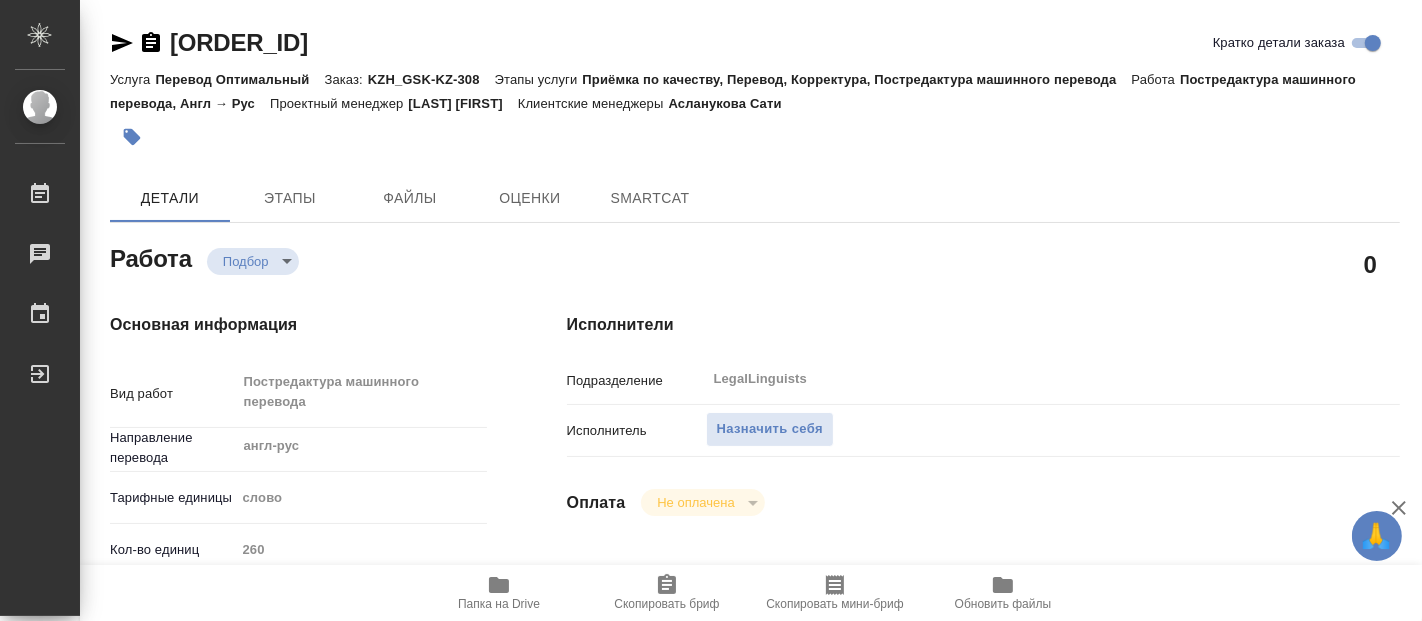 type on "x" 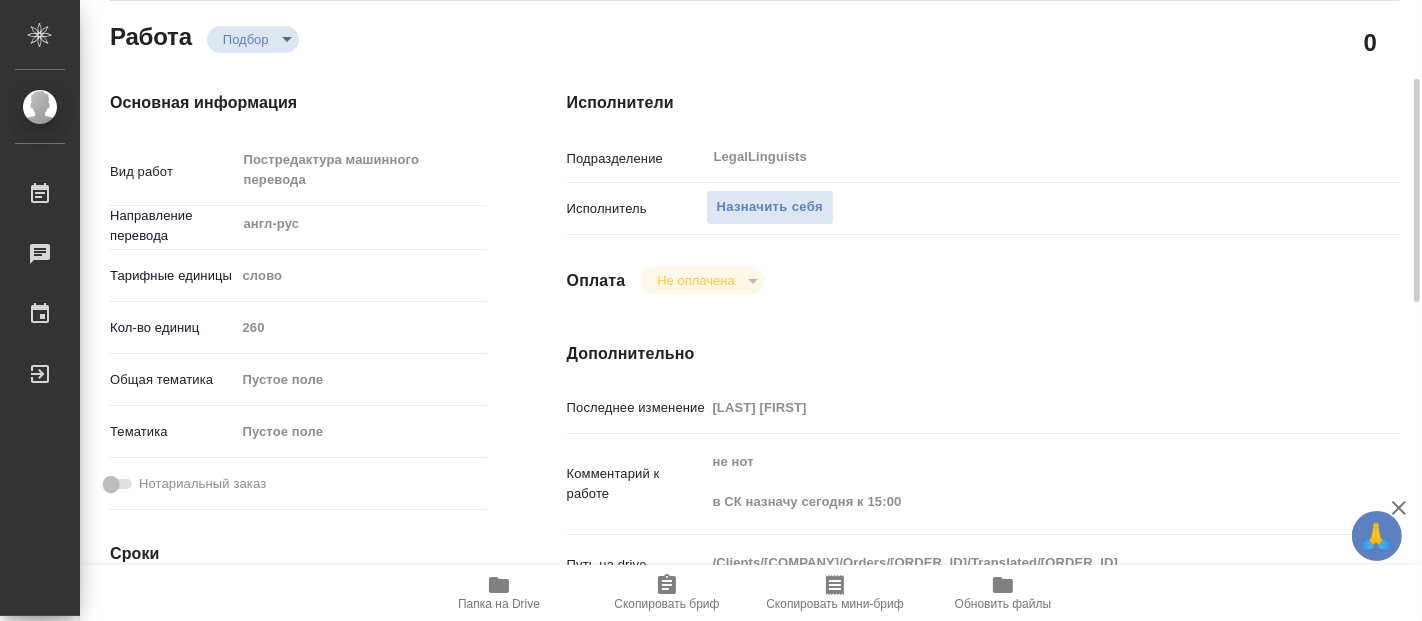 type on "x" 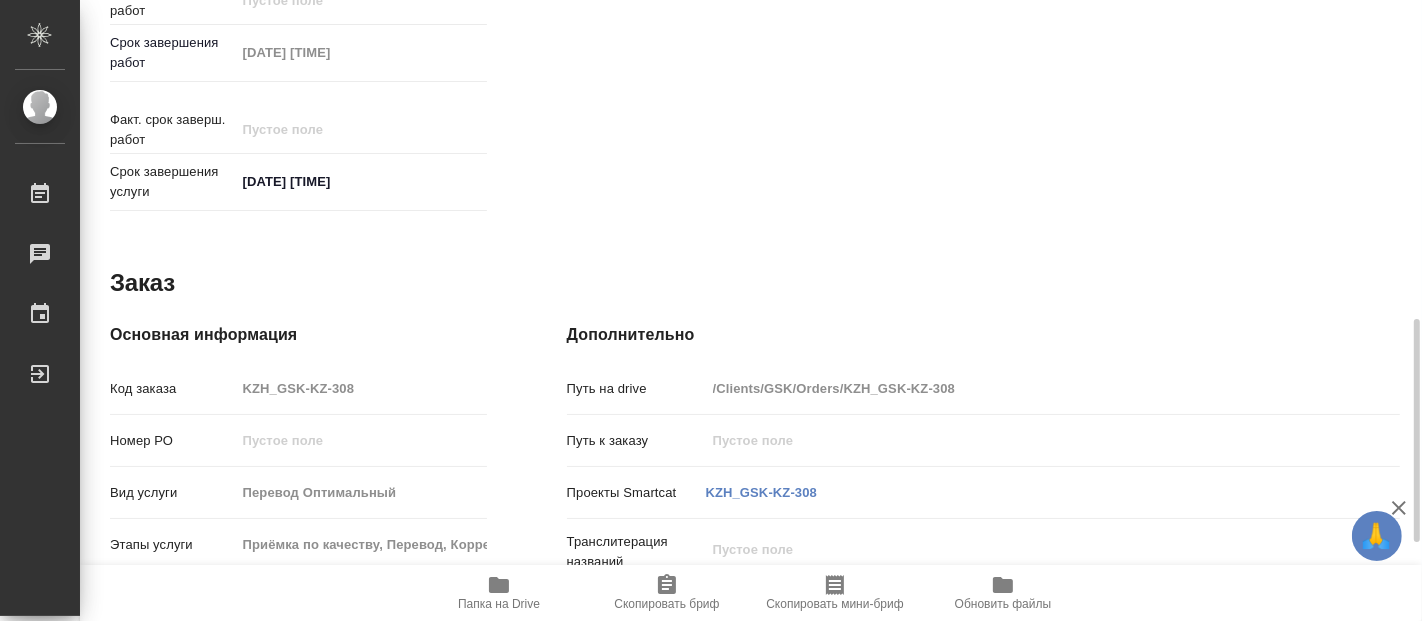 type on "x" 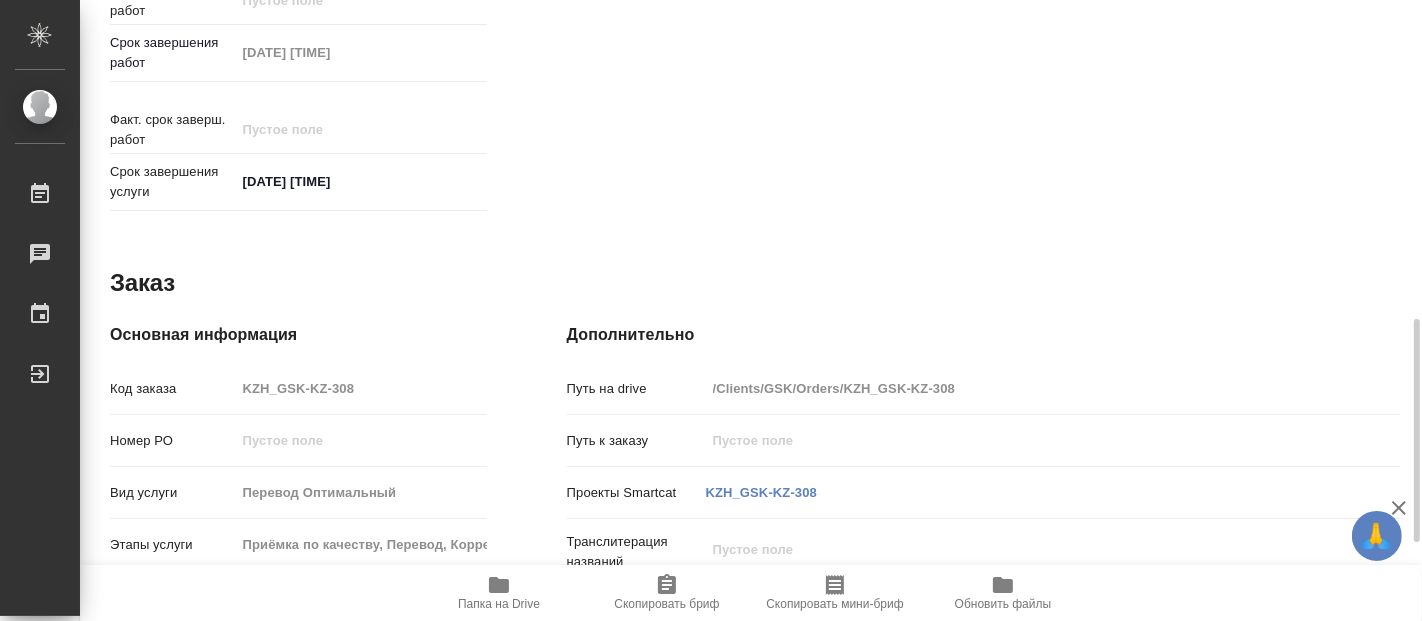 type on "x" 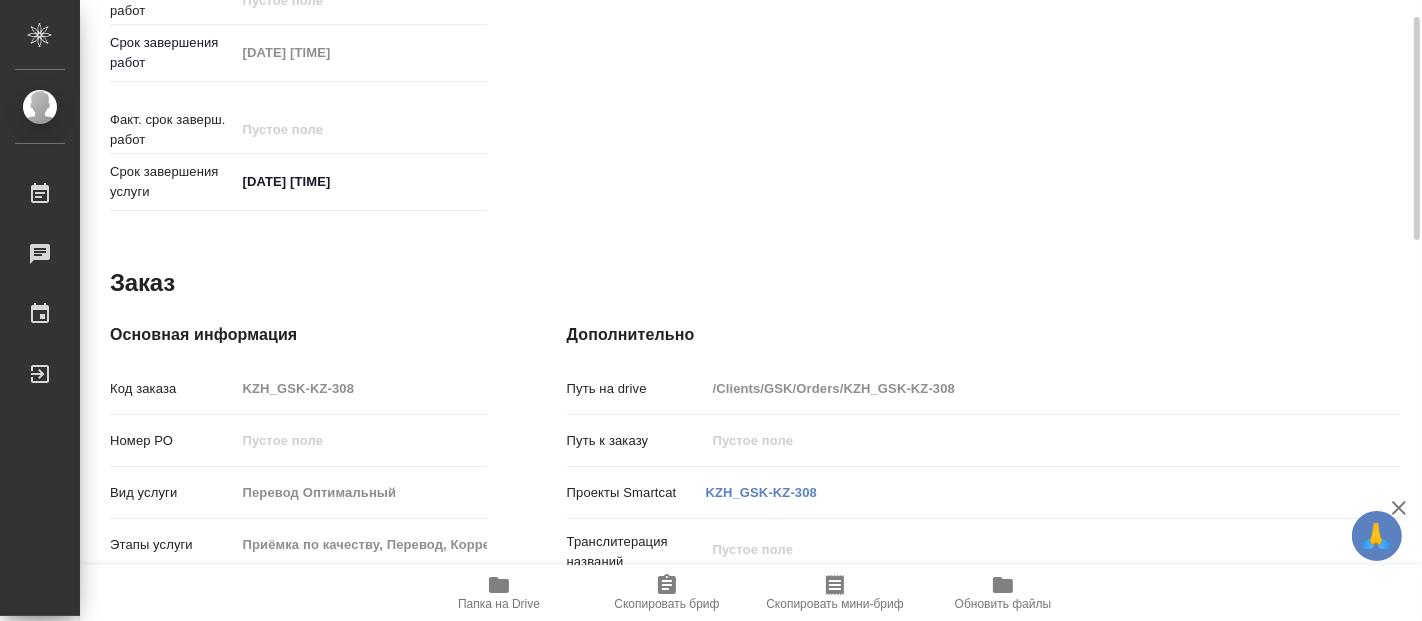 scroll, scrollTop: 1000, scrollLeft: 0, axis: vertical 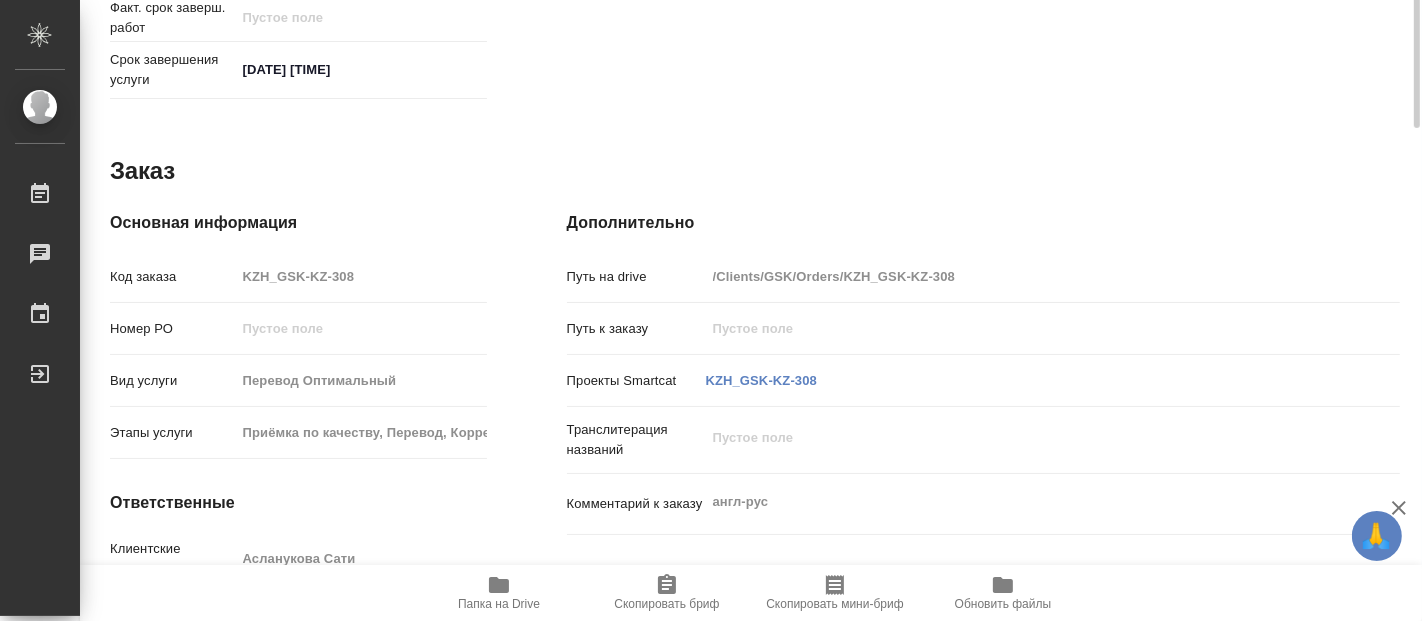 type on "x" 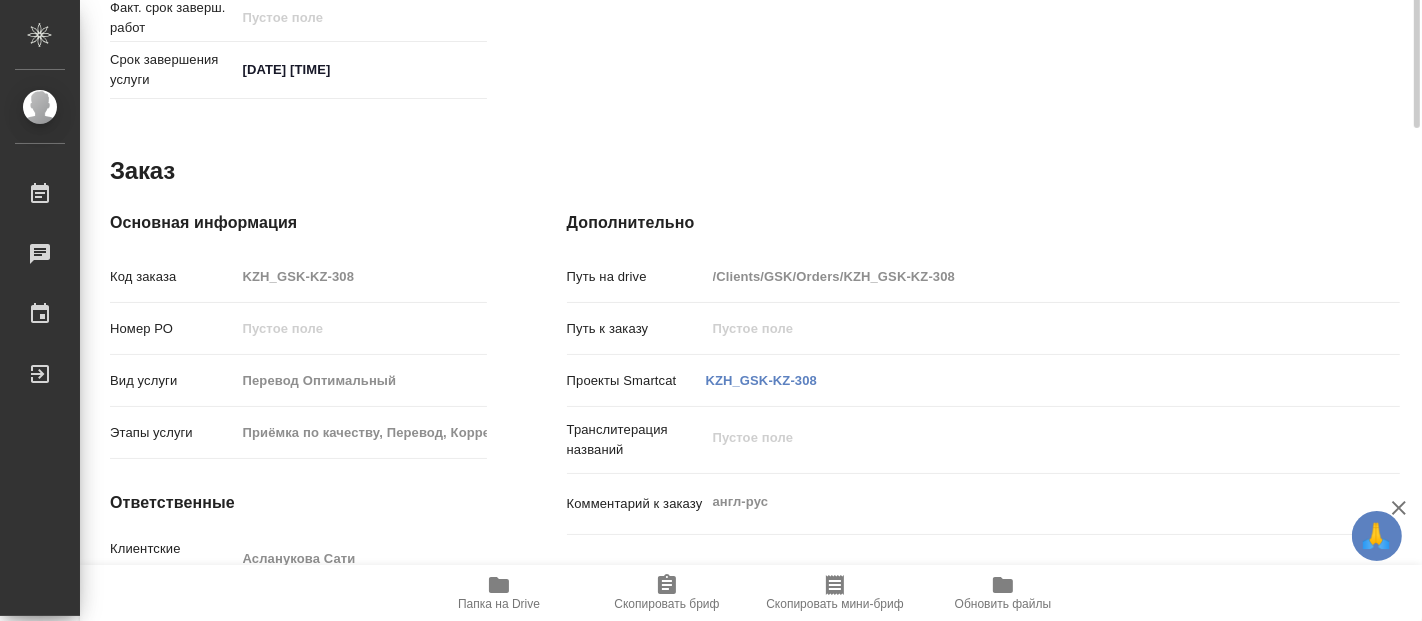 type on "x" 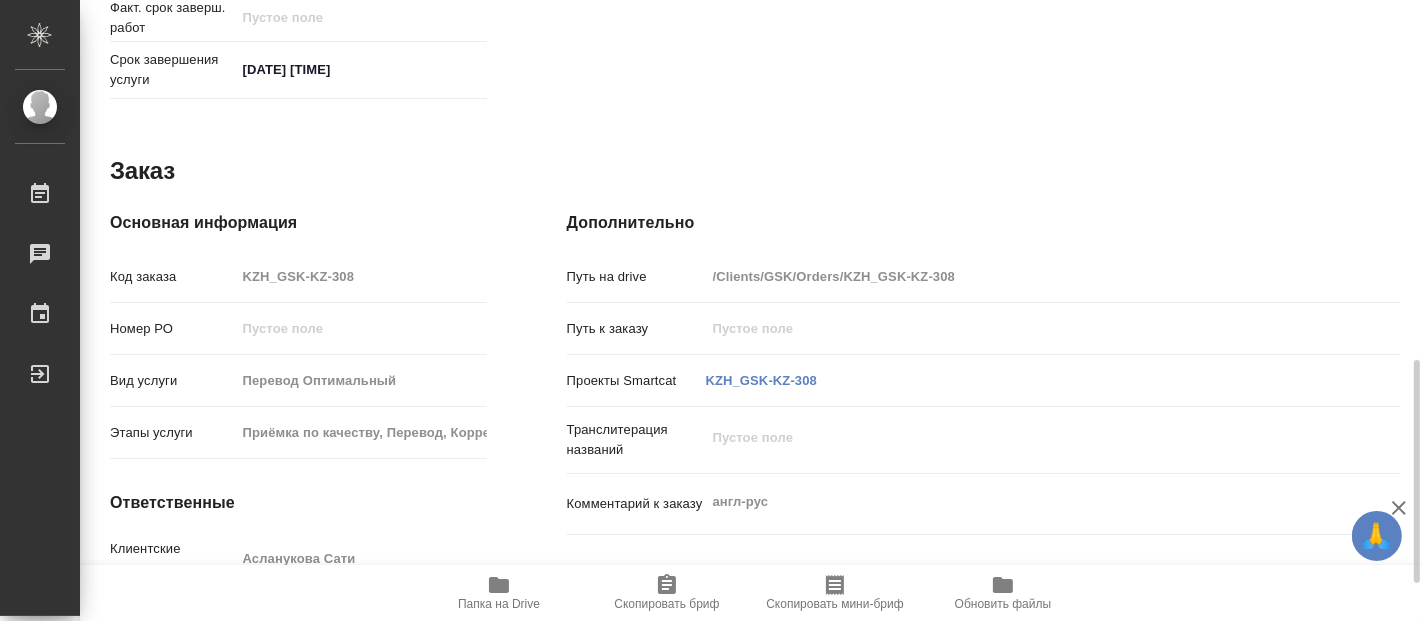 click 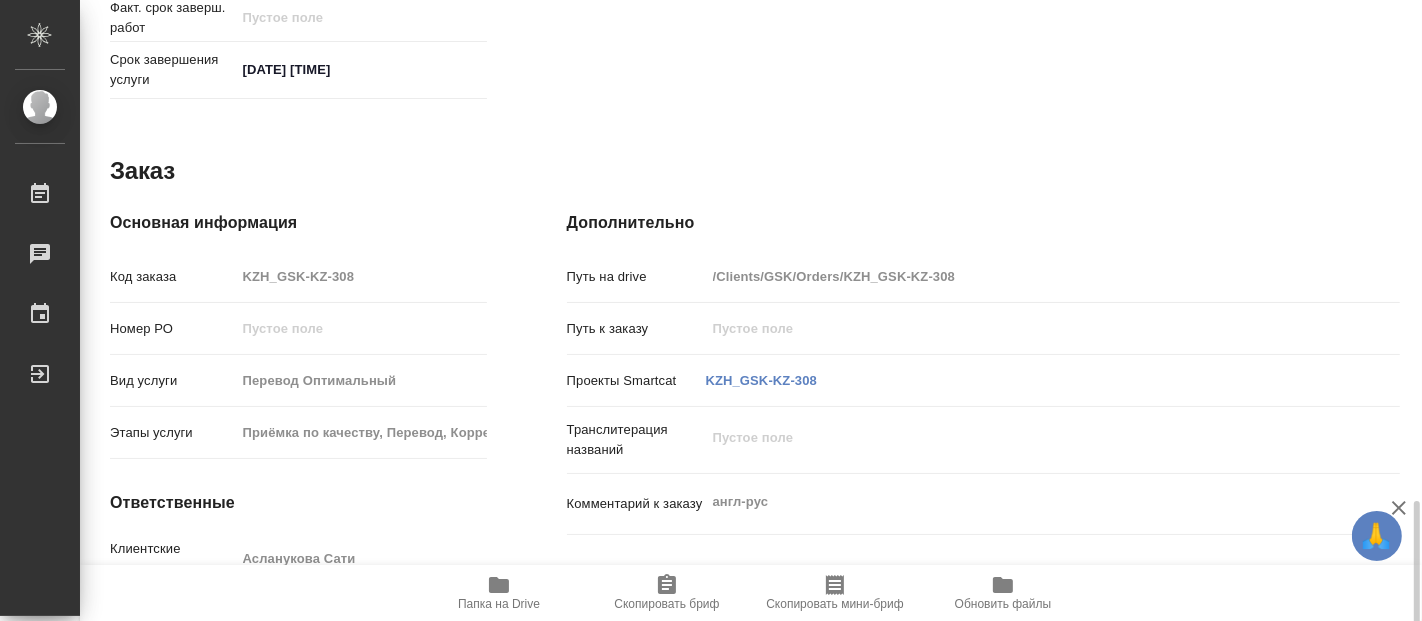 scroll, scrollTop: 1104, scrollLeft: 0, axis: vertical 